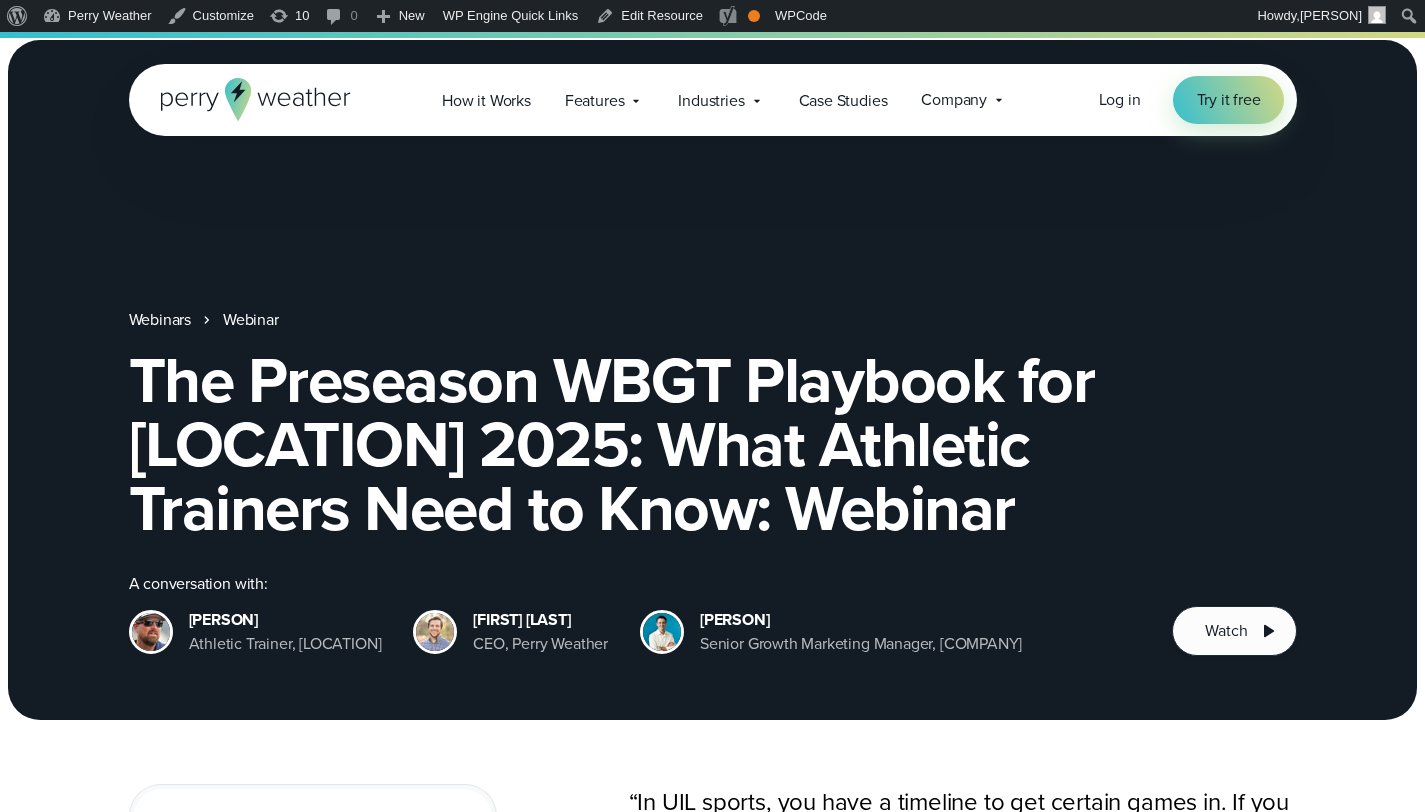 scroll, scrollTop: 3586, scrollLeft: 0, axis: vertical 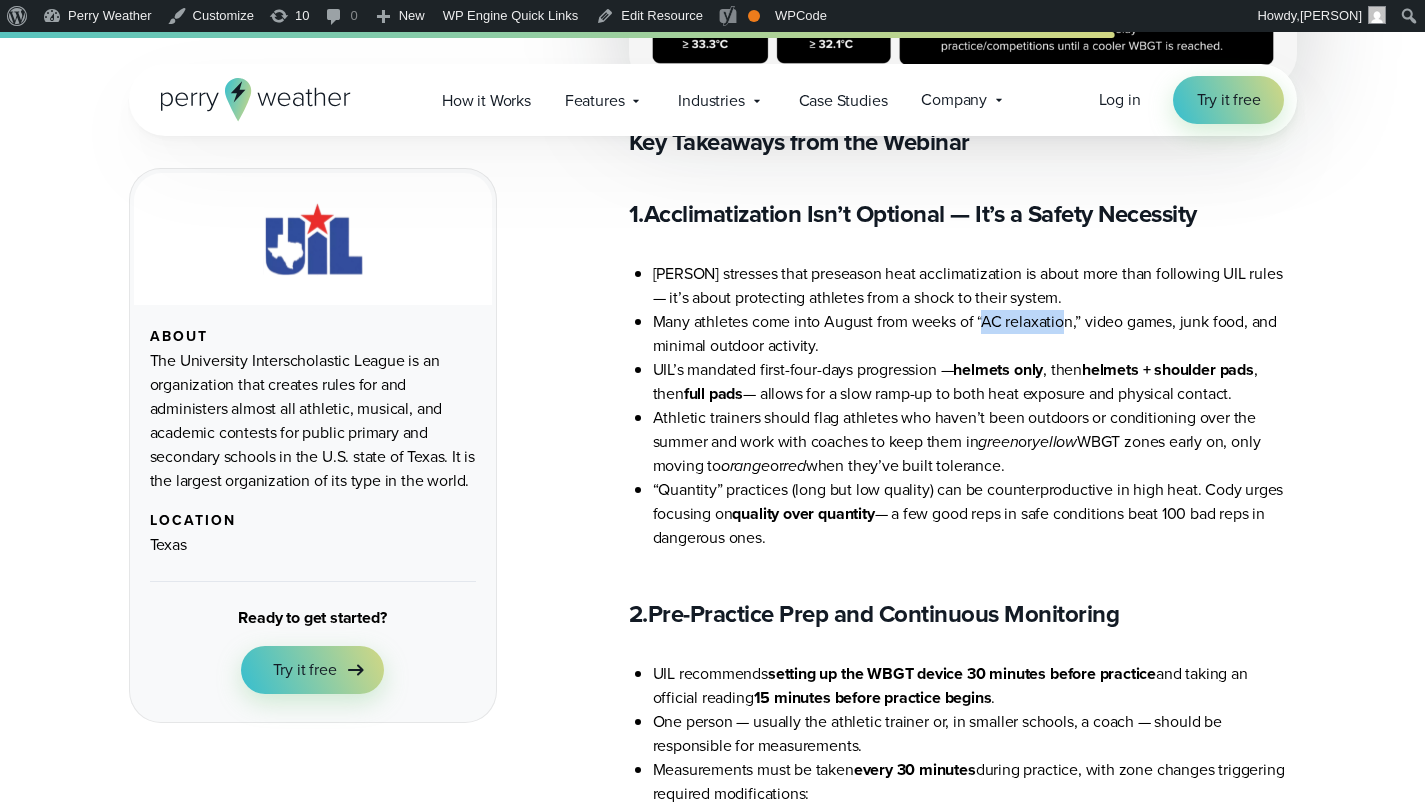 drag, startPoint x: 983, startPoint y: 323, endPoint x: 1064, endPoint y: 323, distance: 81 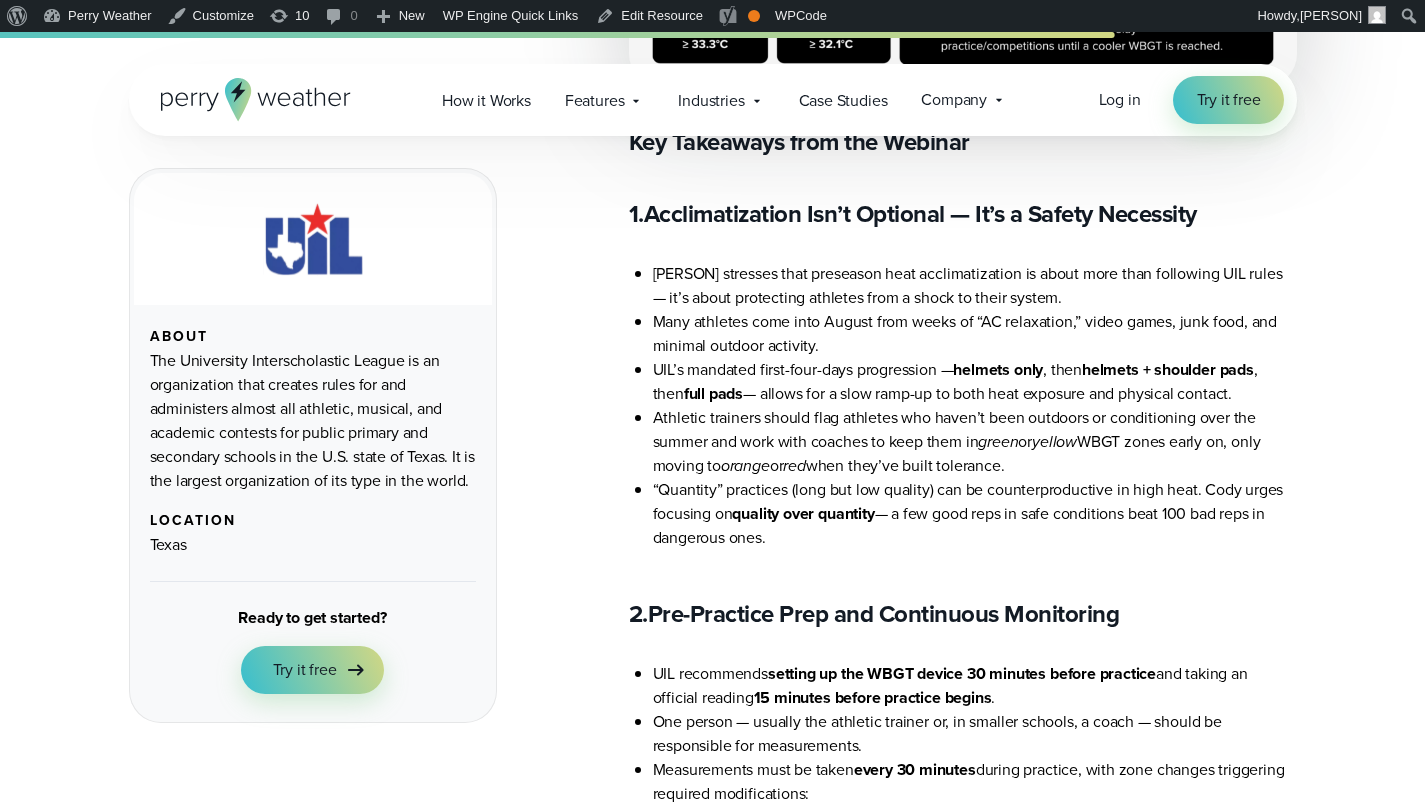 click on "Many athletes come into August from weeks of “AC relaxation,” video games, junk food, and minimal outdoor activity." at bounding box center (975, 334) 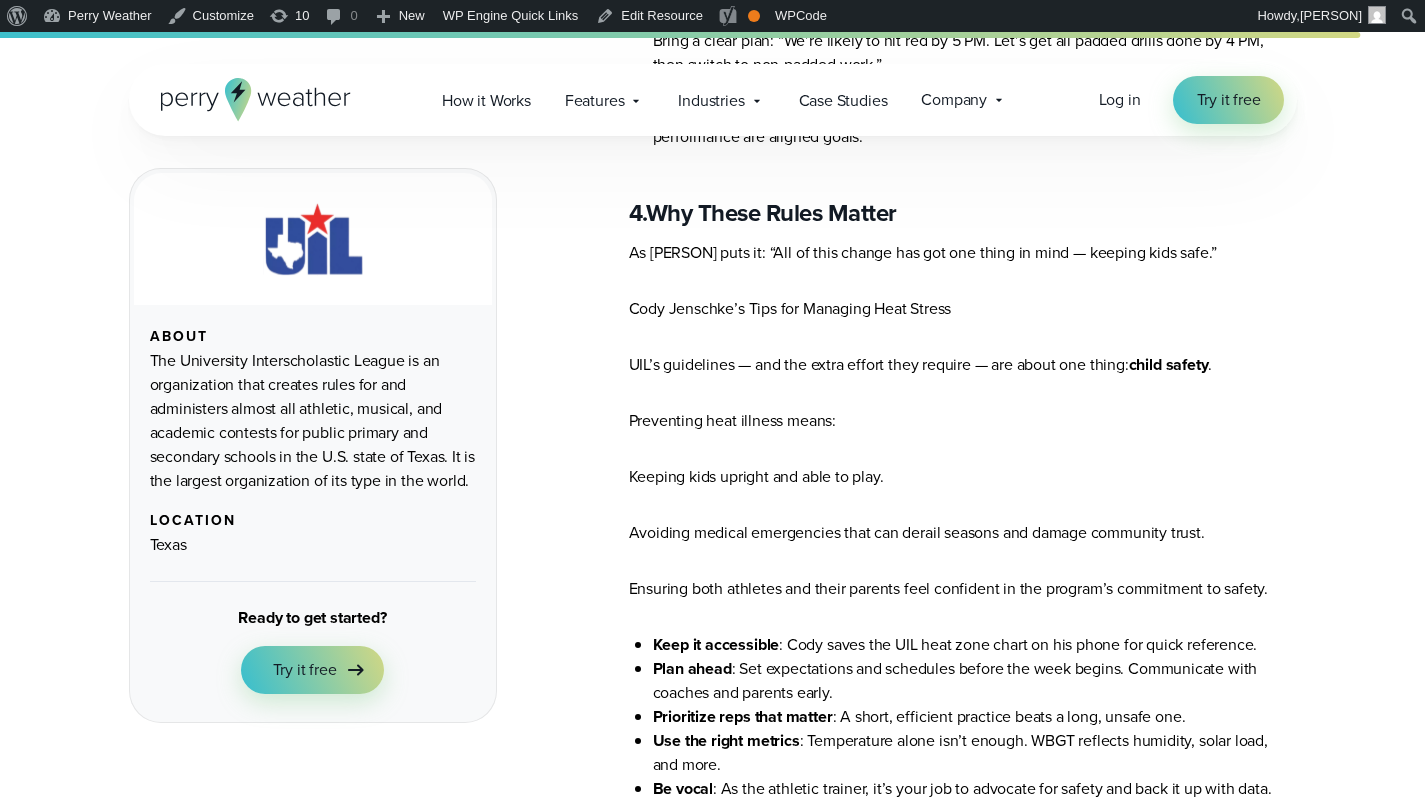 scroll, scrollTop: 4634, scrollLeft: 0, axis: vertical 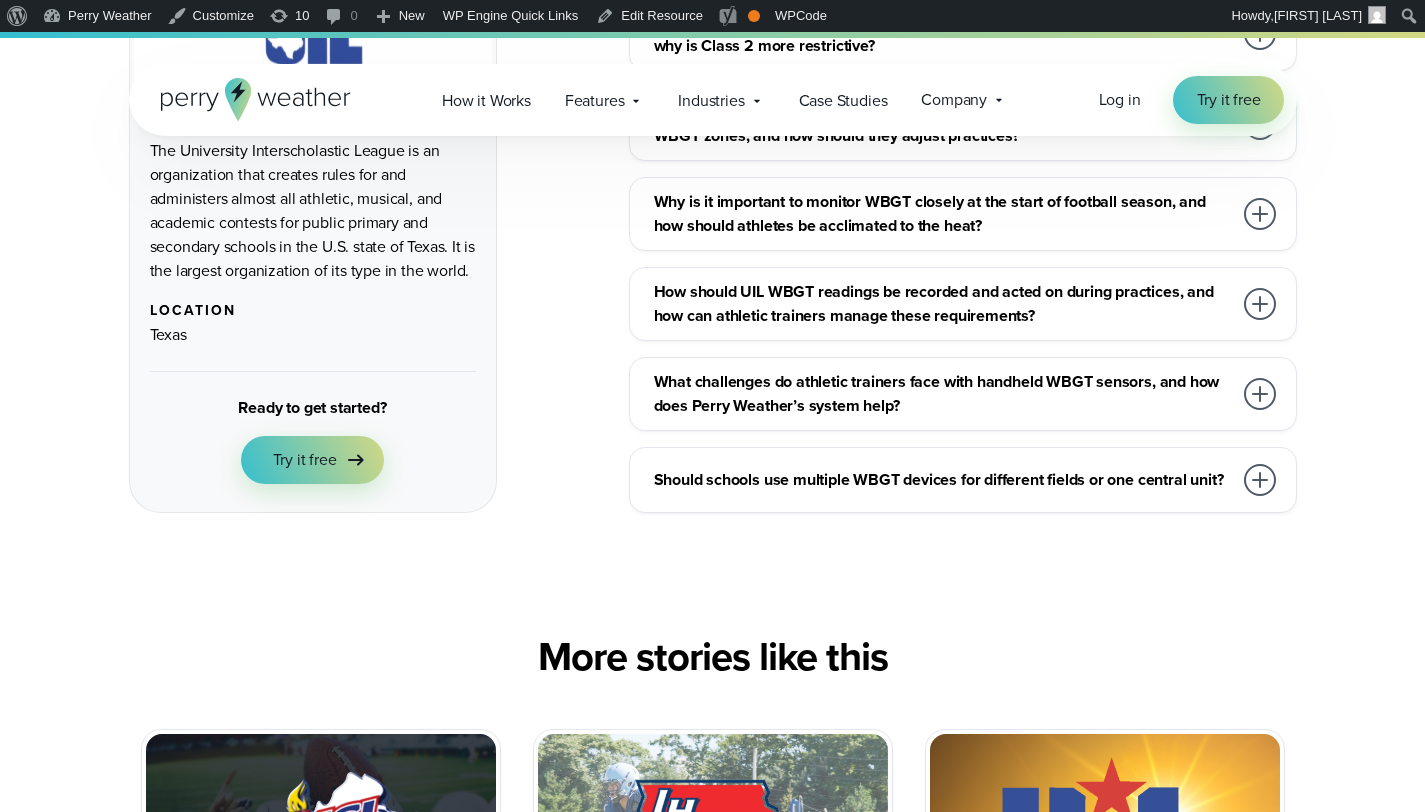 click on "Should schools use multiple WBGT devices for different fields or one central unit?" at bounding box center [943, 480] 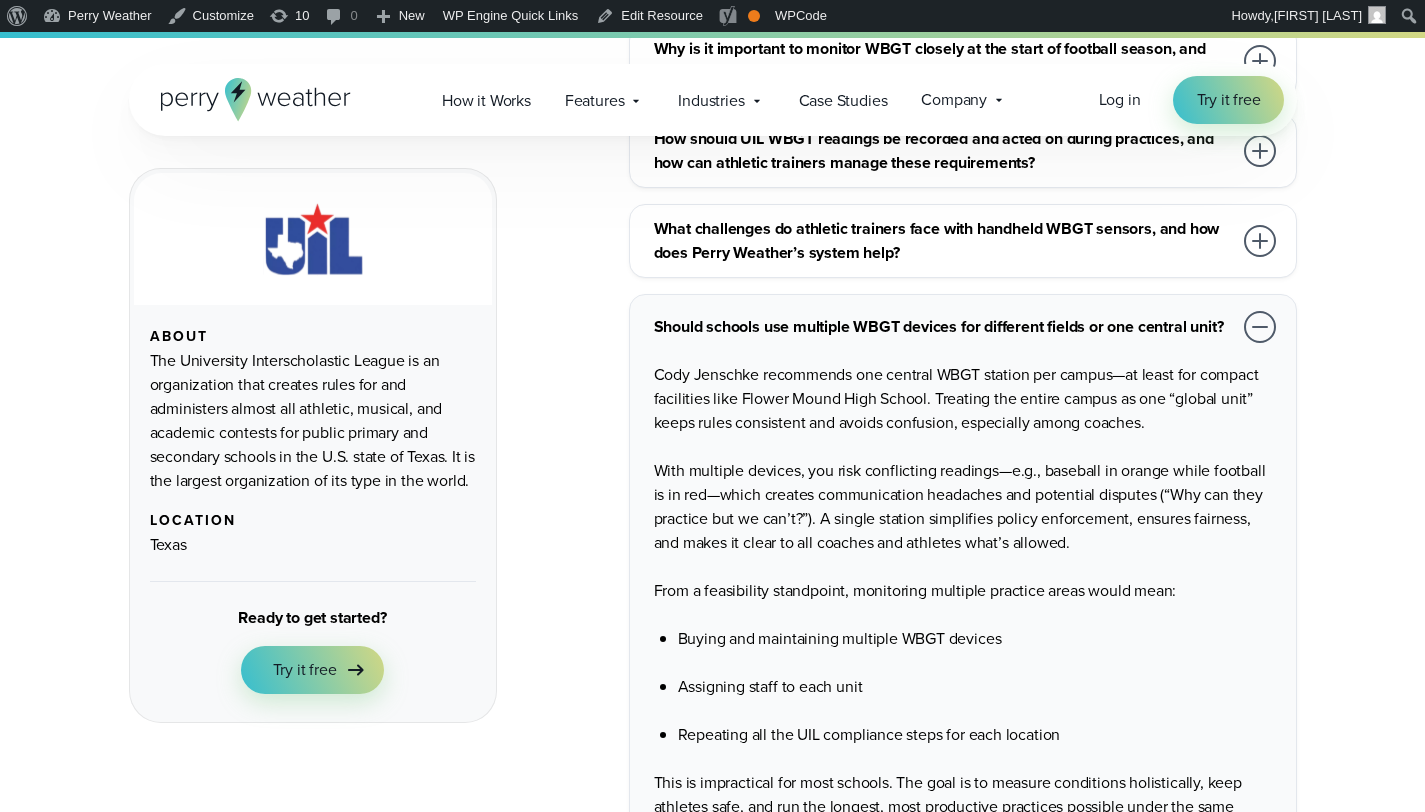 scroll, scrollTop: 6978, scrollLeft: 0, axis: vertical 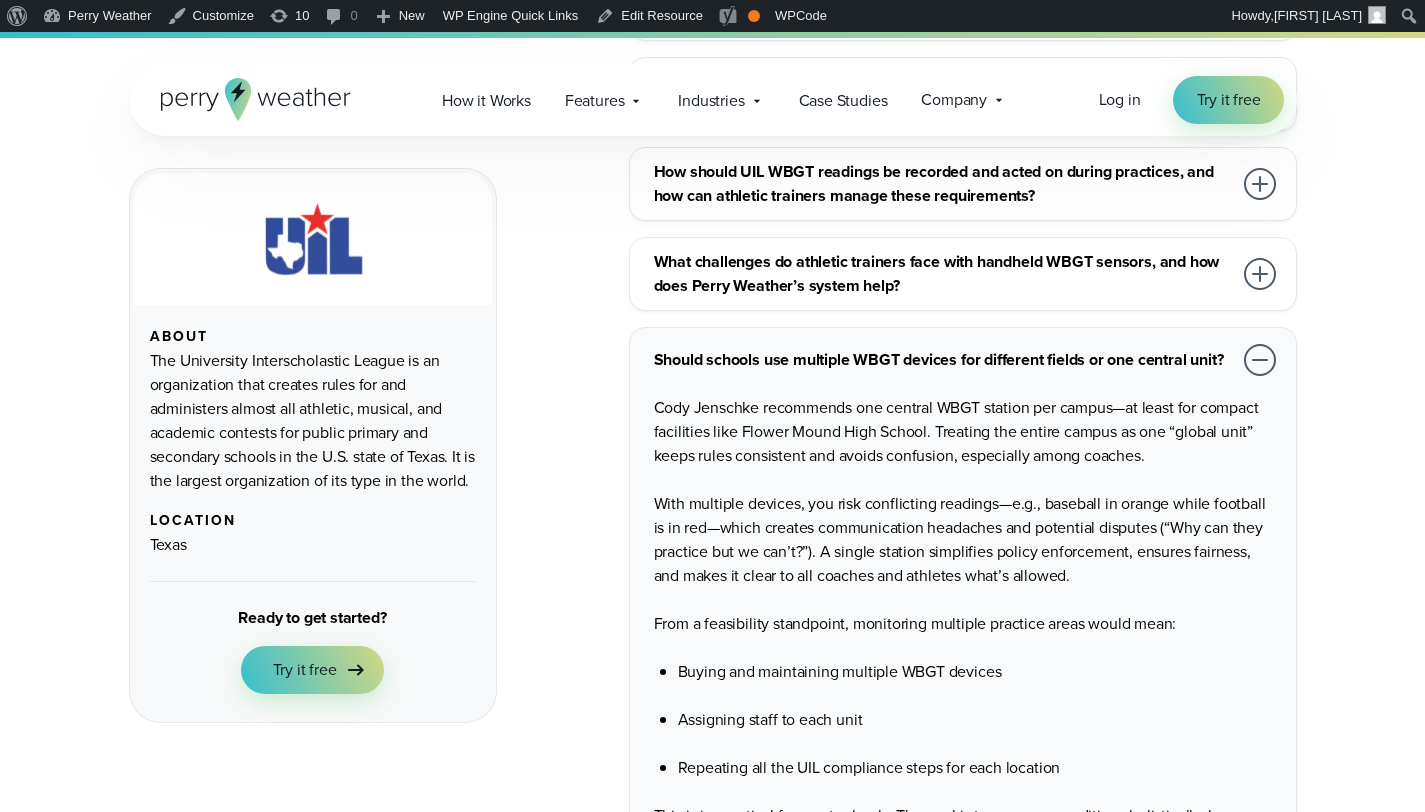 click on "What challenges do athletic trainers face with handheld WBGT sensors, and how does Perry Weather’s system help?" at bounding box center [943, 274] 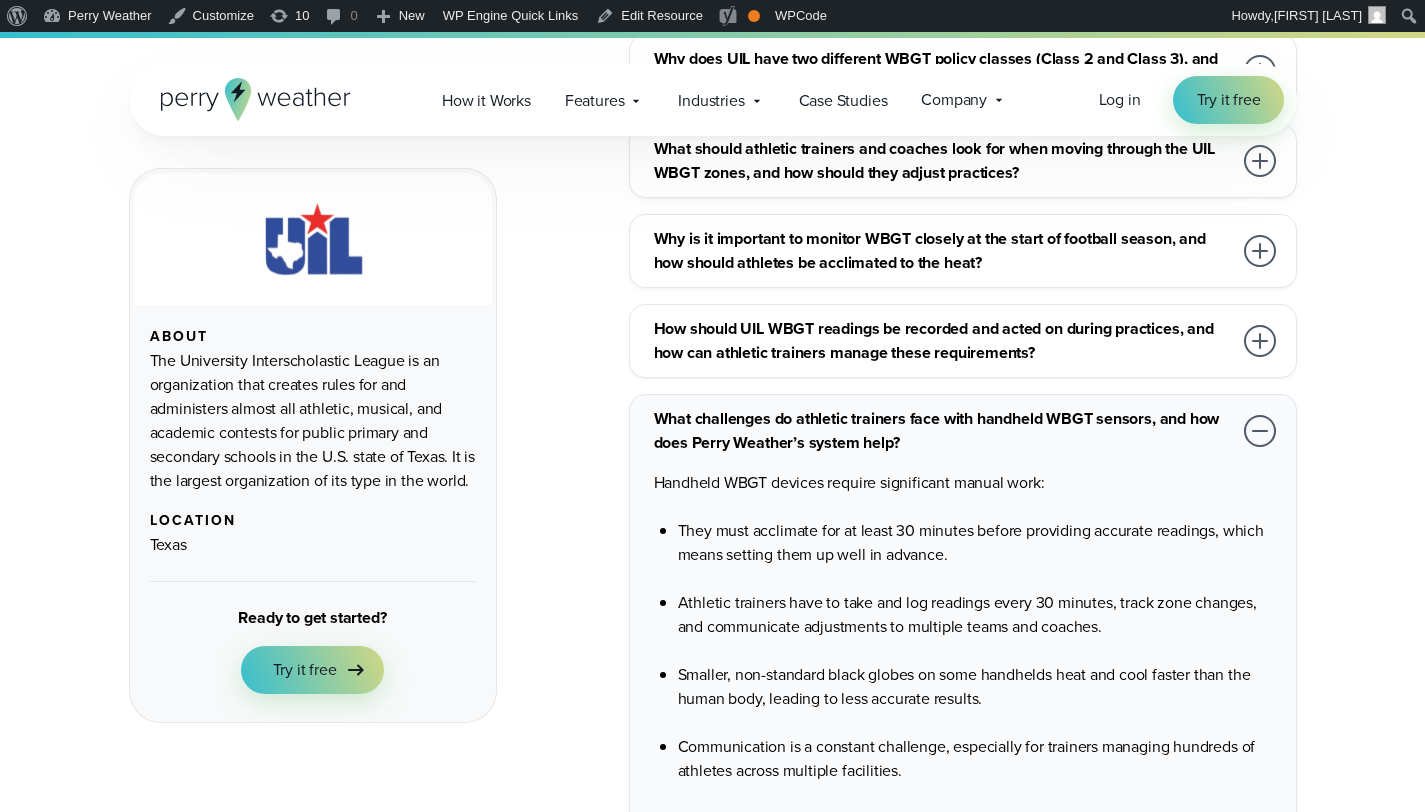 scroll, scrollTop: 6738, scrollLeft: 0, axis: vertical 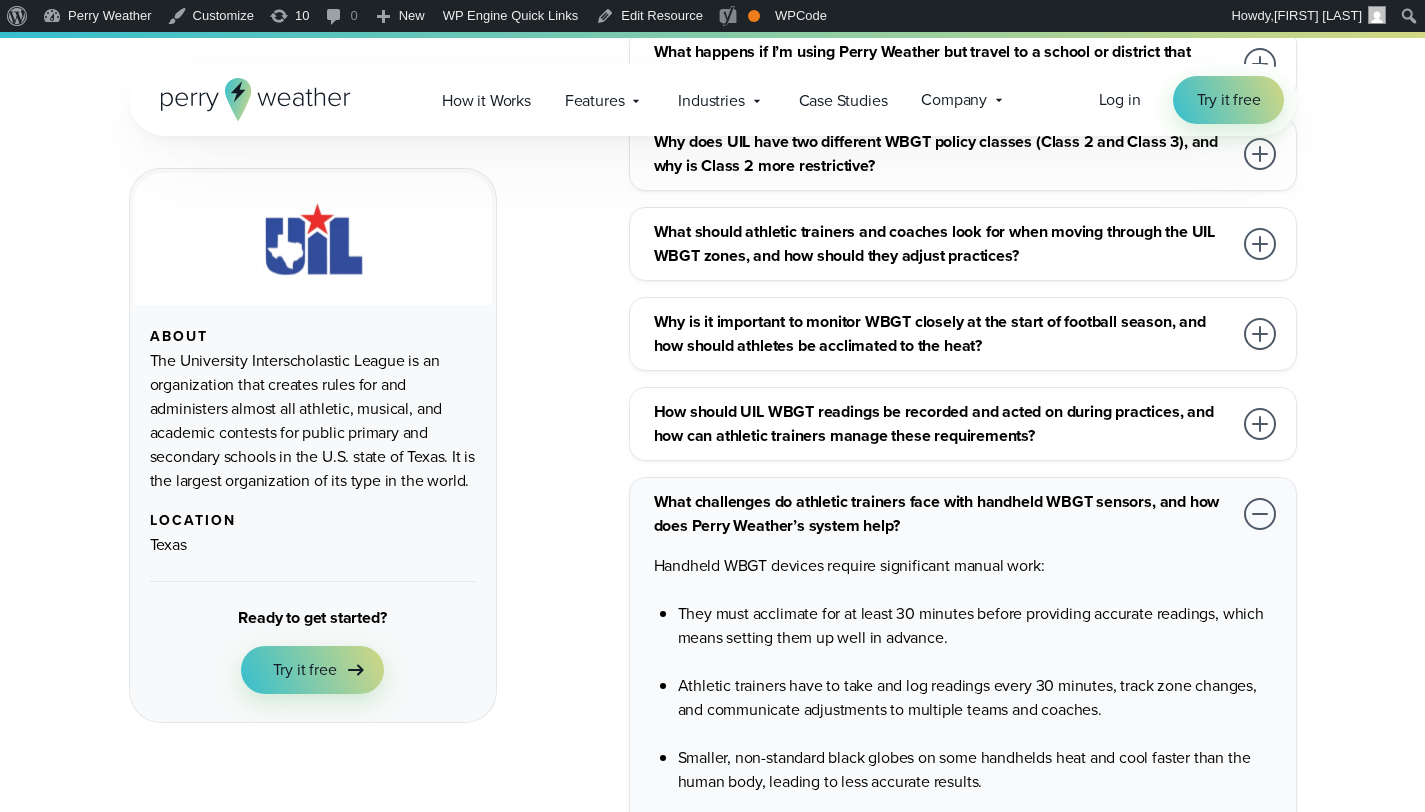click on "How should UIL WBGT readings be recorded and acted on during practices, and how can athletic trainers manage these requirements?" at bounding box center [943, 424] 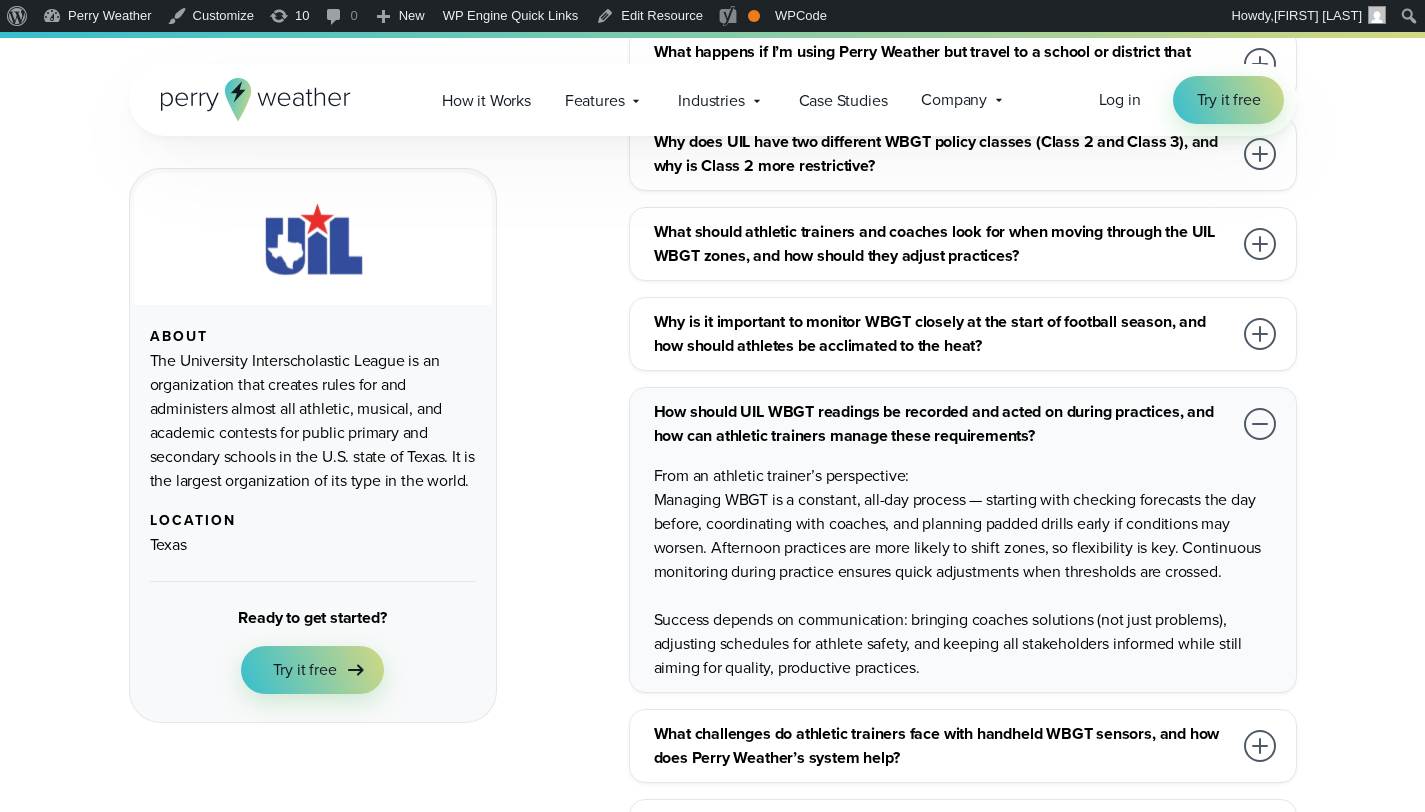 click on "Why is it important to monitor WBGT closely at the start of football season, and how should athletes be acclimated to the heat?" at bounding box center [943, 334] 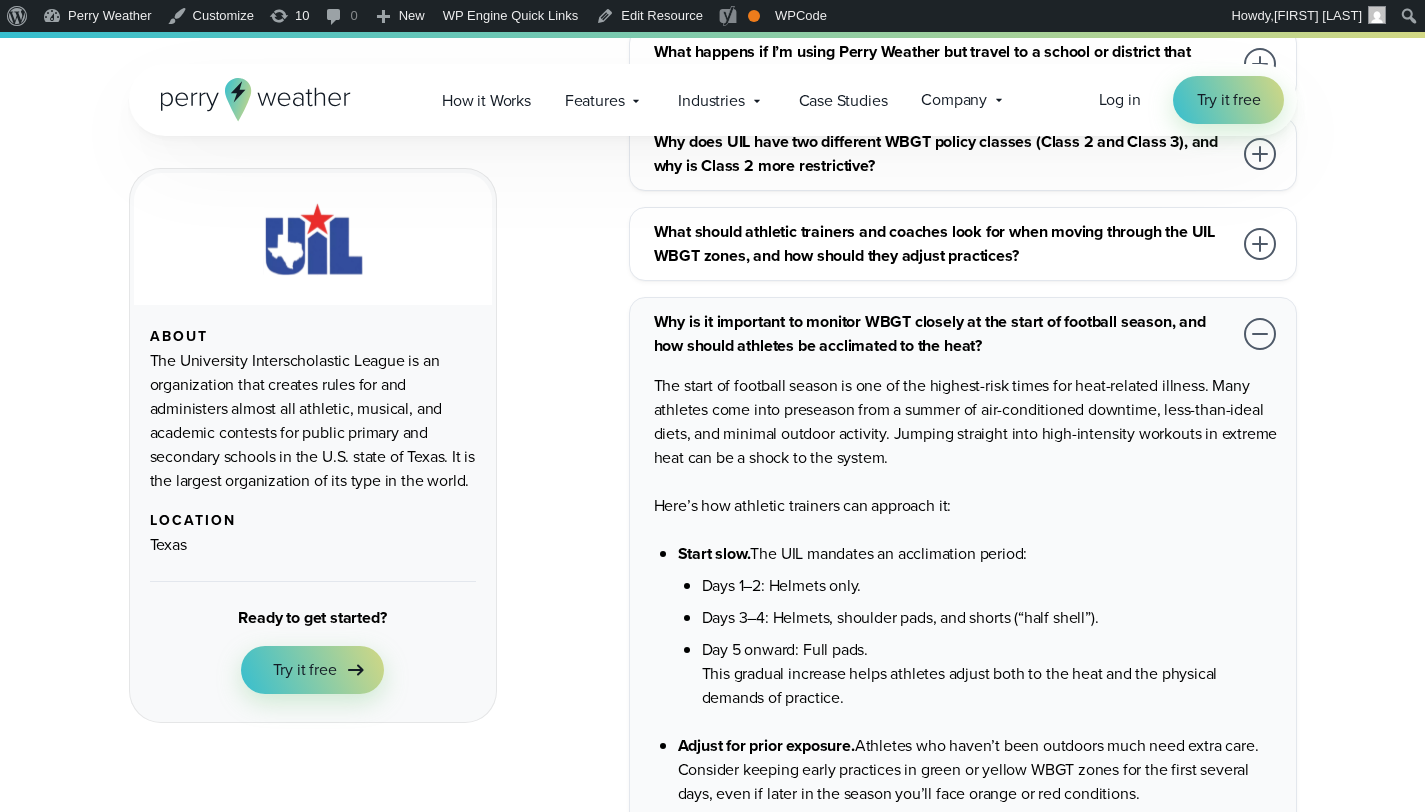 click on "What should athletic trainers and coaches look for when moving through the UIL WBGT zones, and how should they adjust practices?" at bounding box center (943, 244) 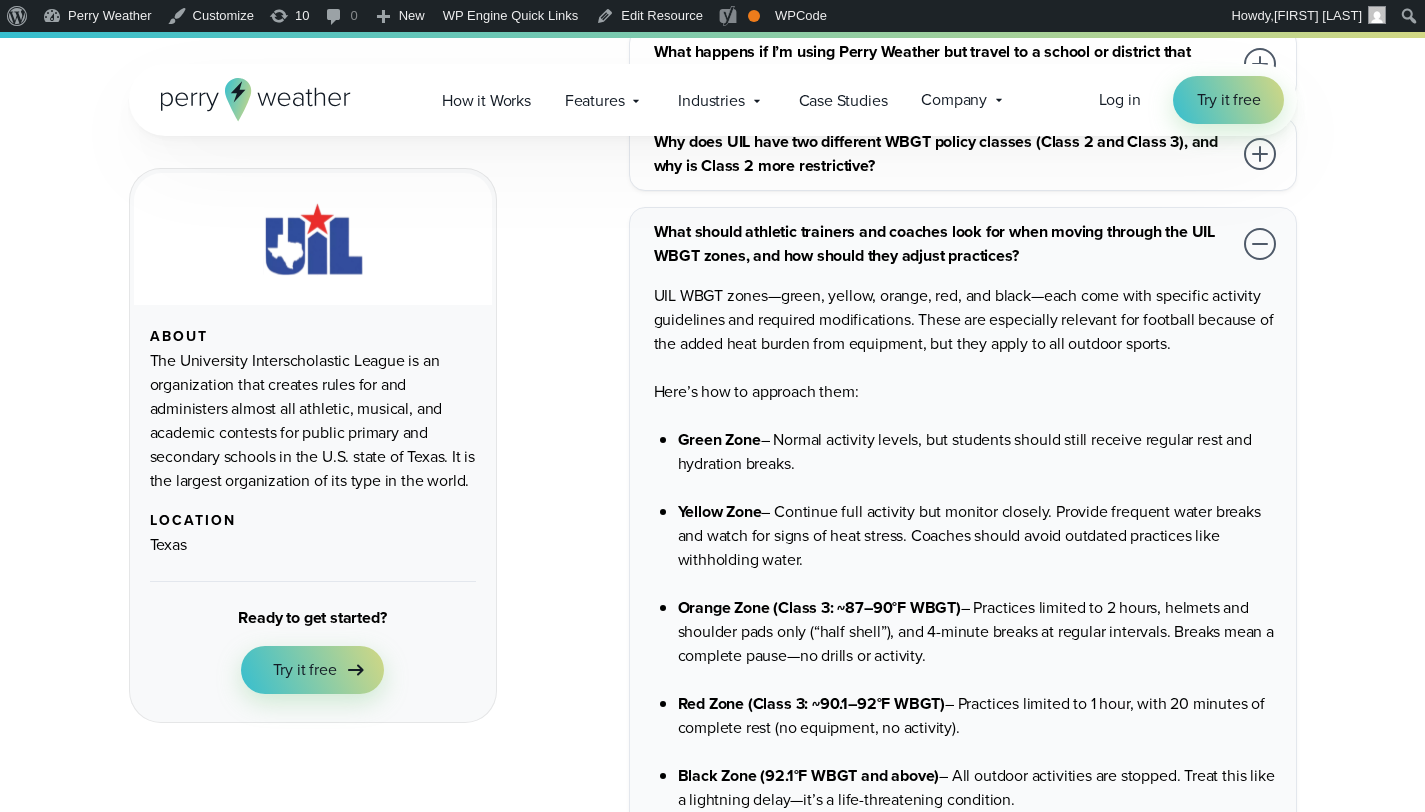 click on "Why does UIL have two different WBGT policy classes (Class 2 and Class 3), and why is Class 2 more restrictive?" at bounding box center [943, 154] 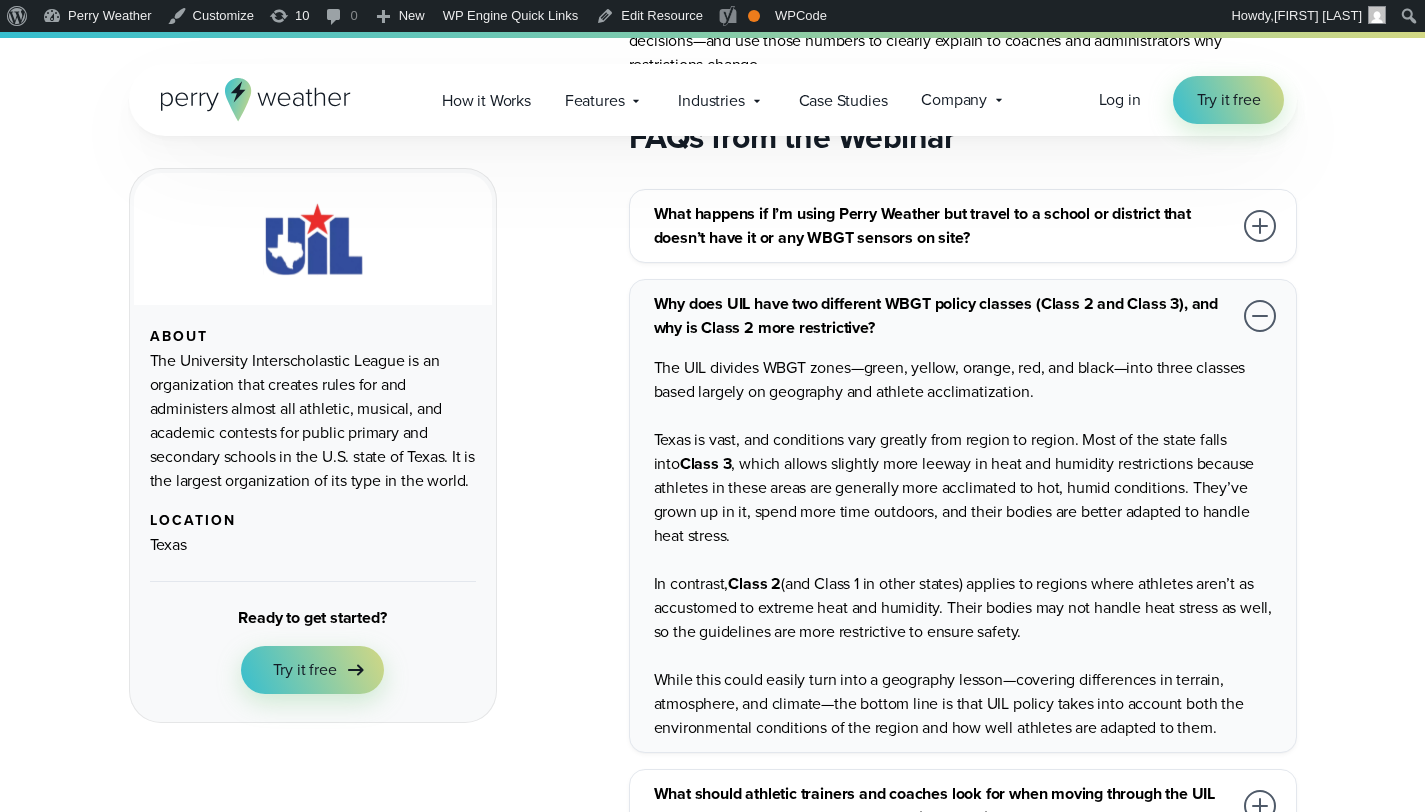 scroll, scrollTop: 6498, scrollLeft: 0, axis: vertical 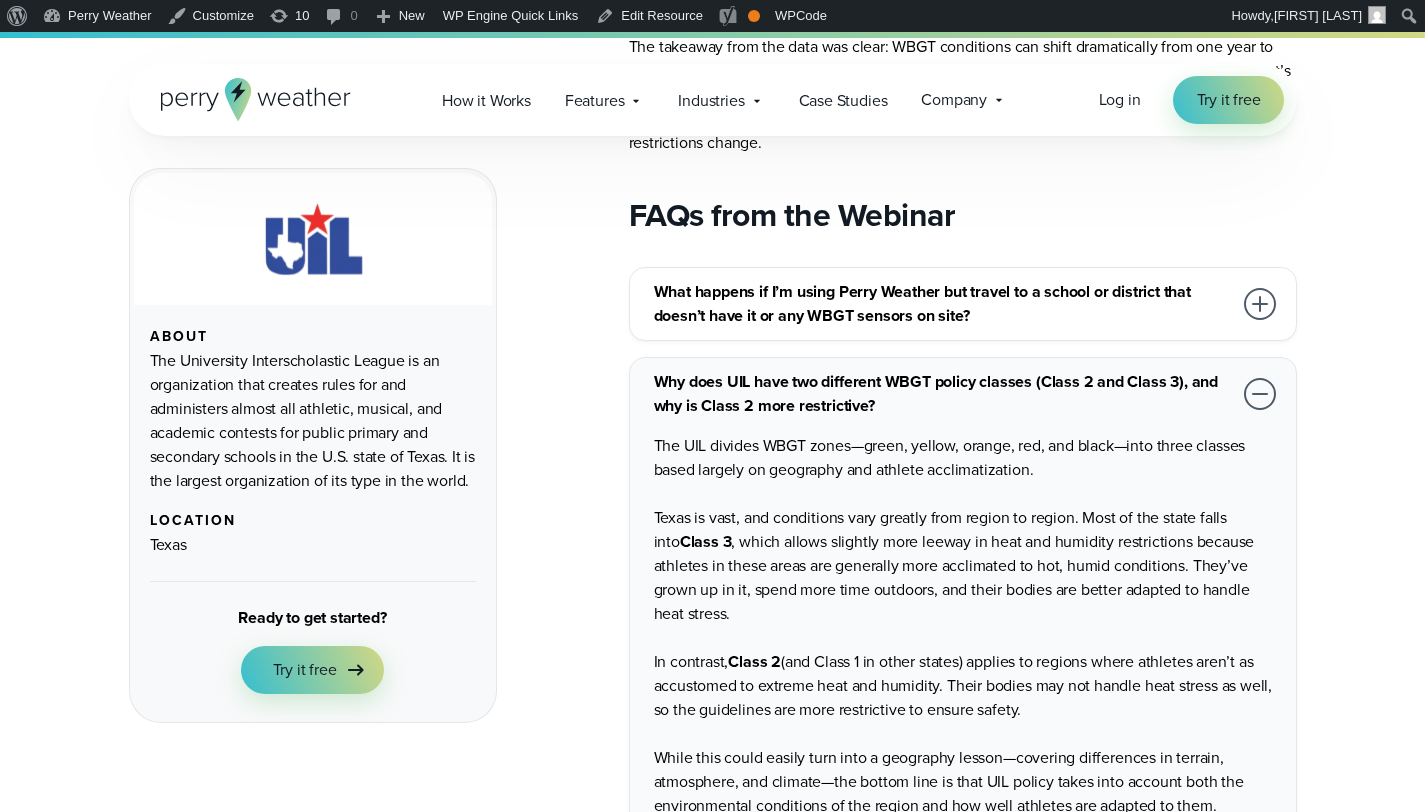 click on "What happens if I’m using Perry Weather but travel to a school or district that doesn’t have it or any WBGT sensors on site?
Perry Weather’s platform automatically connects you to the nearest available station in our network—what’s called a  mesonet  (a network of weather stations).
In Texas, we have over  500–600 stations equipped with full globe WBGT sensors  spread across schools, cities, parks, private companies, golf courses, and other partners. When you travel, your device uses GPS to locate the closest Perry Weather station—often within a mile, even if your host school doesn’t have one installed.
This data updates every  five minutes" at bounding box center (963, 304) 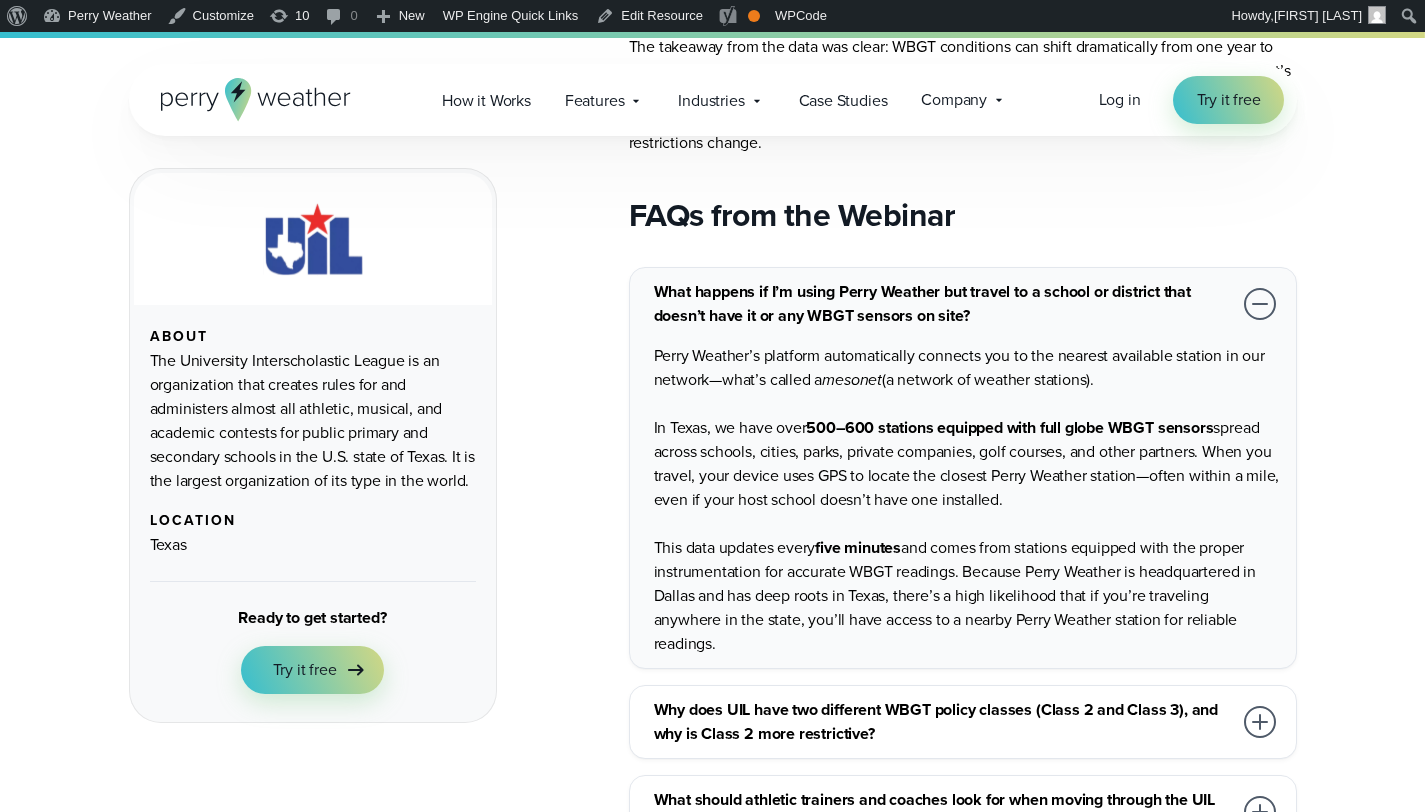 click on "FAQs from the Webinar" at bounding box center (963, 215) 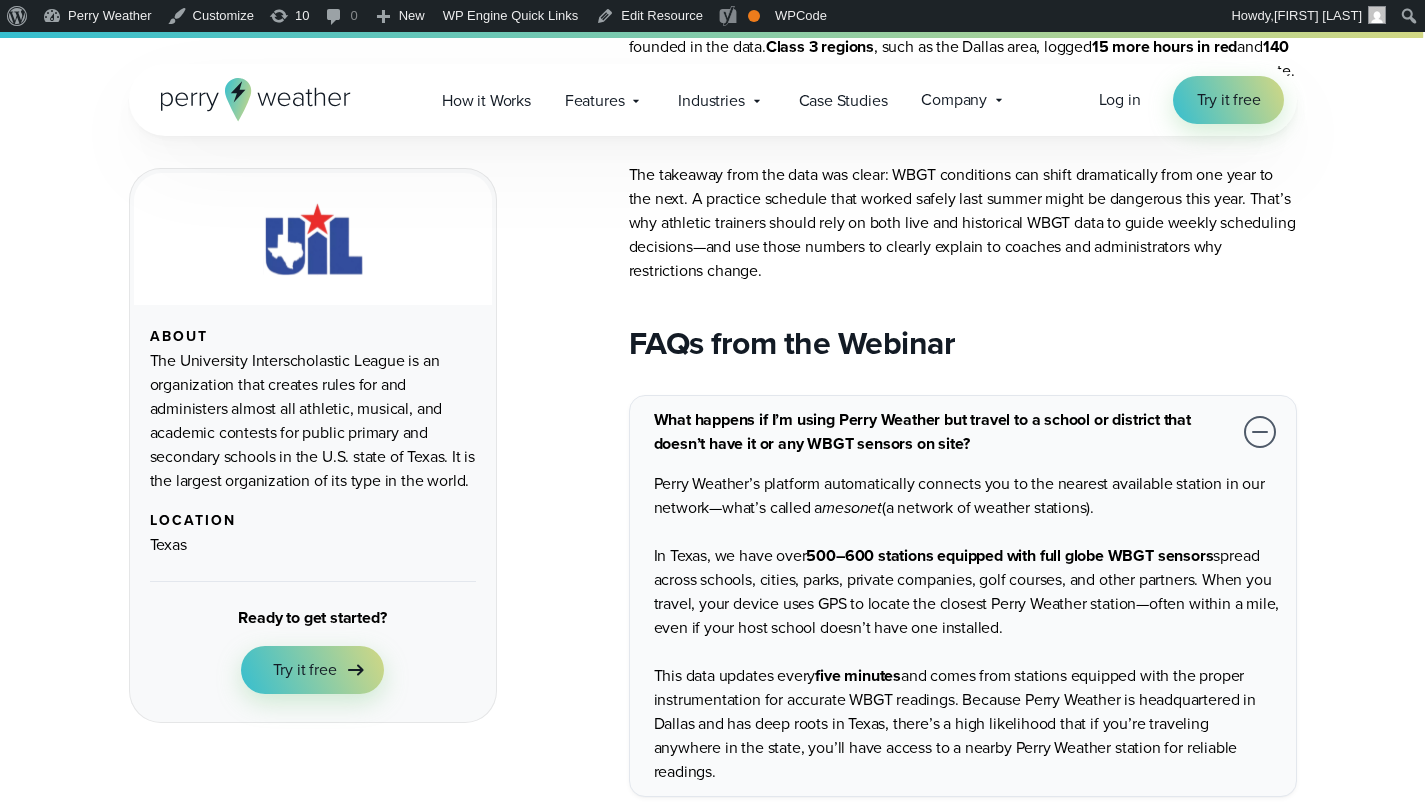 scroll, scrollTop: 6258, scrollLeft: 0, axis: vertical 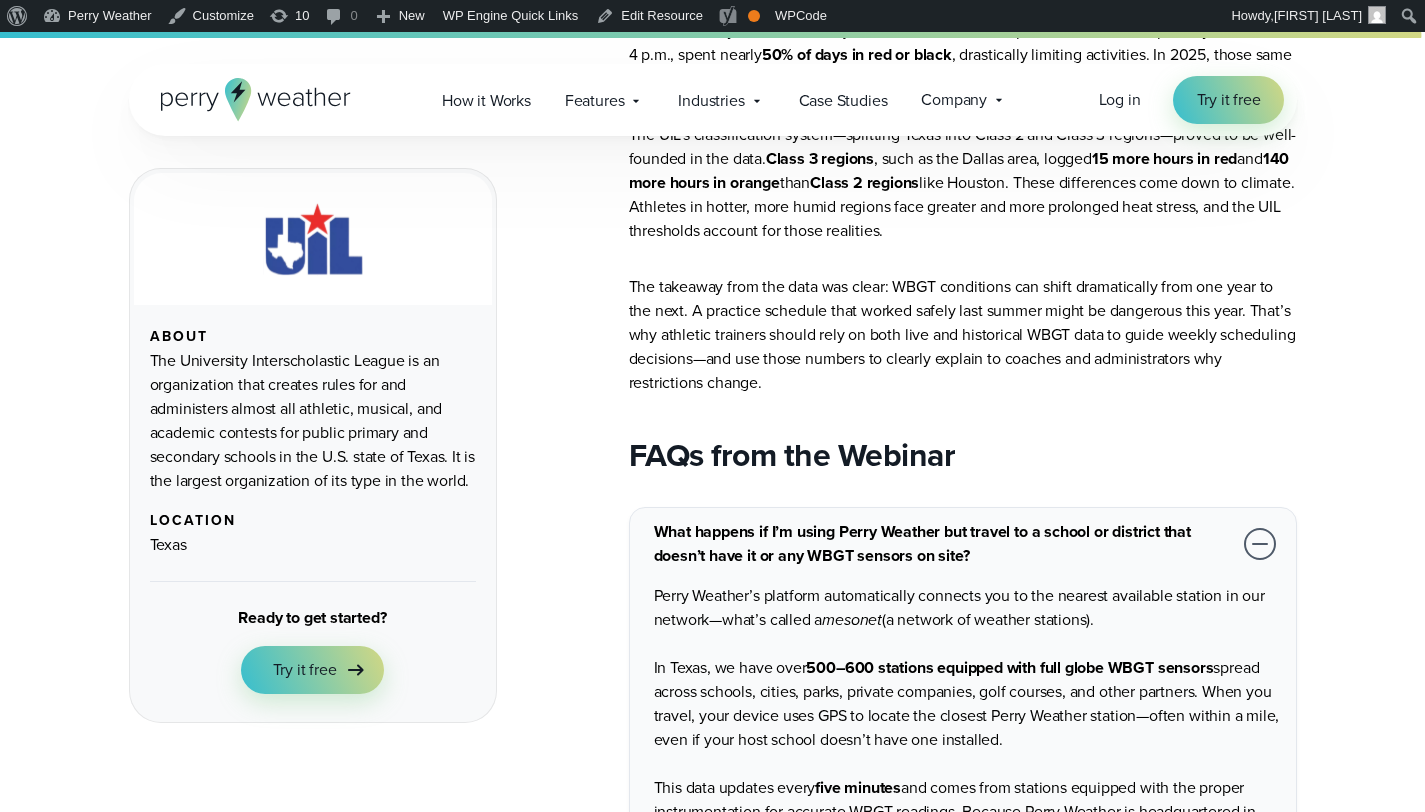 click at bounding box center [1260, 544] 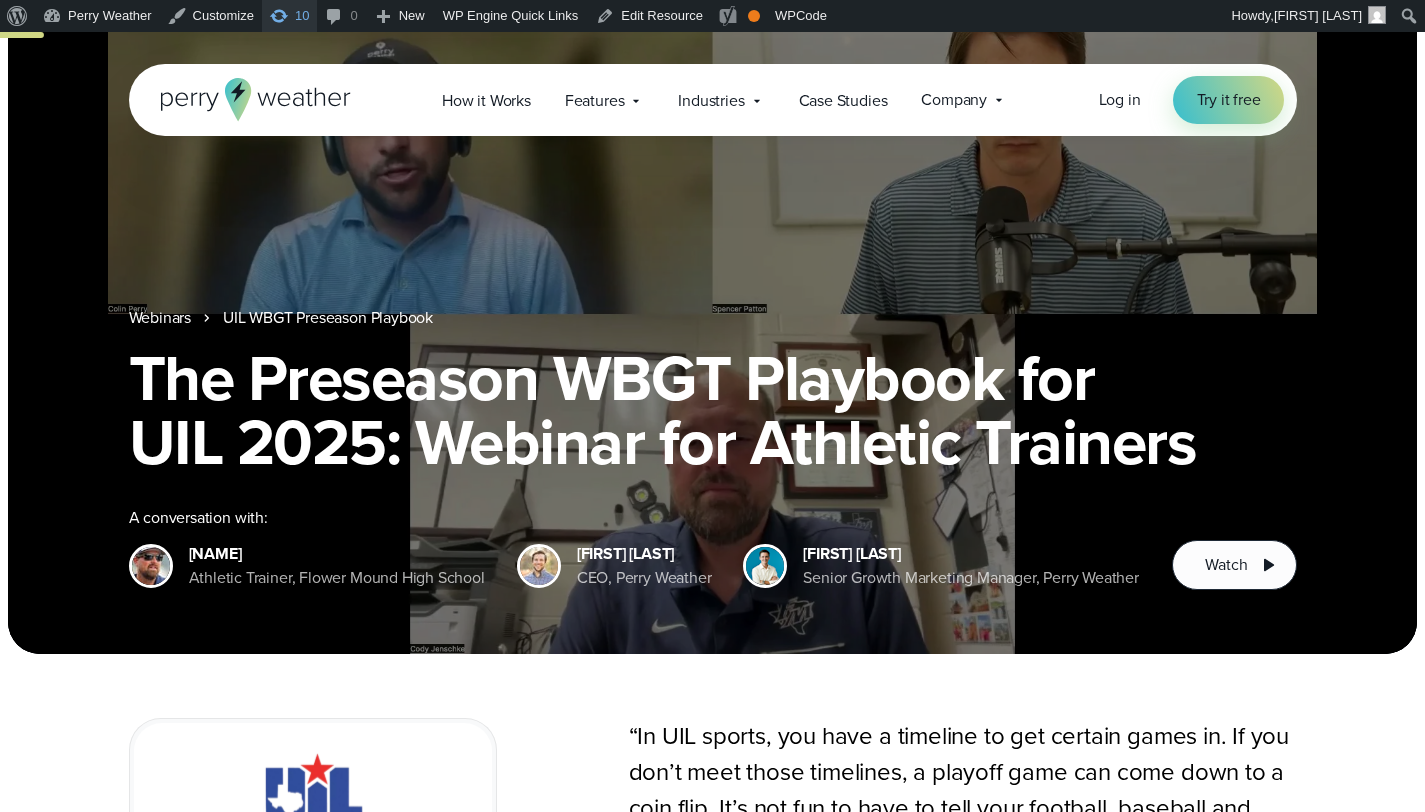 scroll, scrollTop: 0, scrollLeft: 0, axis: both 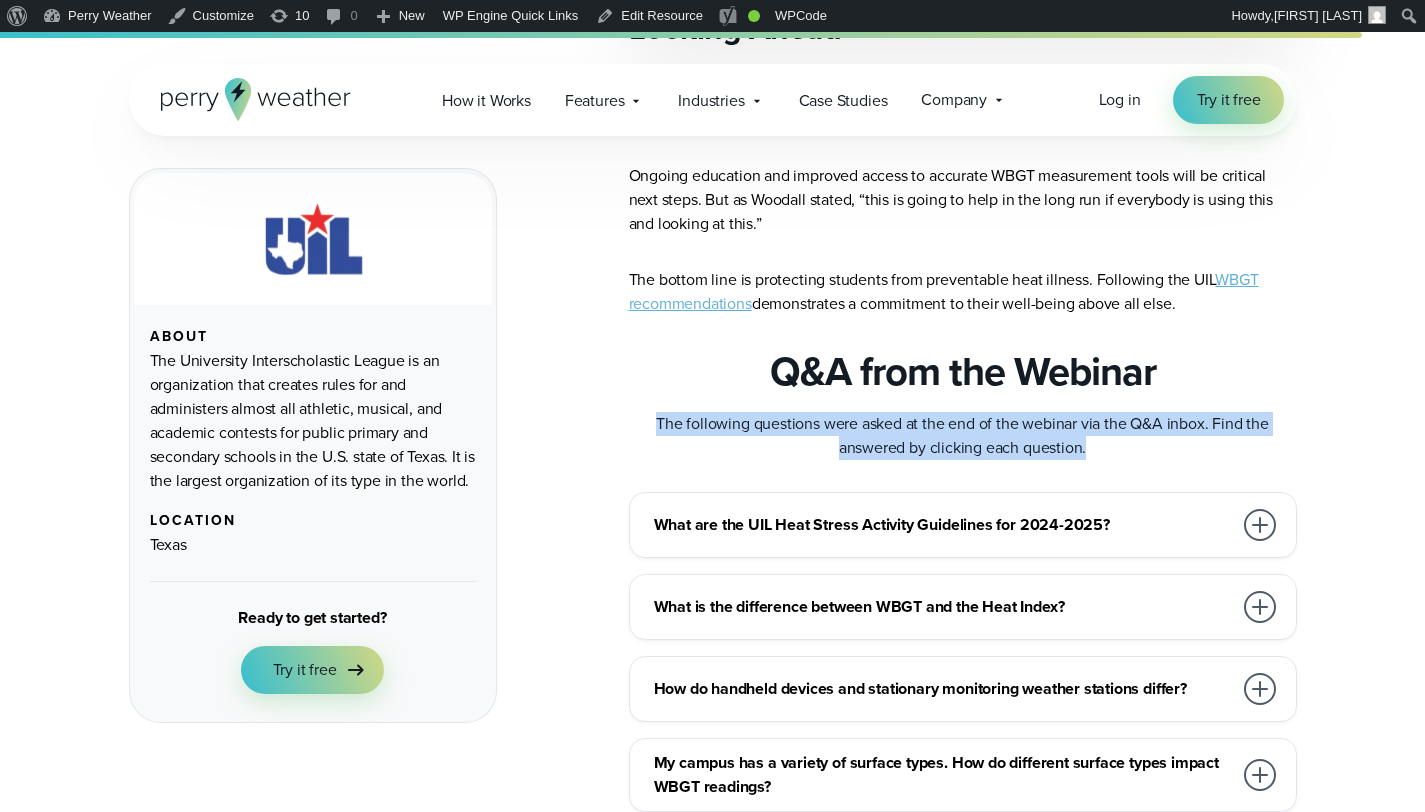 drag, startPoint x: 653, startPoint y: 422, endPoint x: 1201, endPoint y: 441, distance: 548.3293 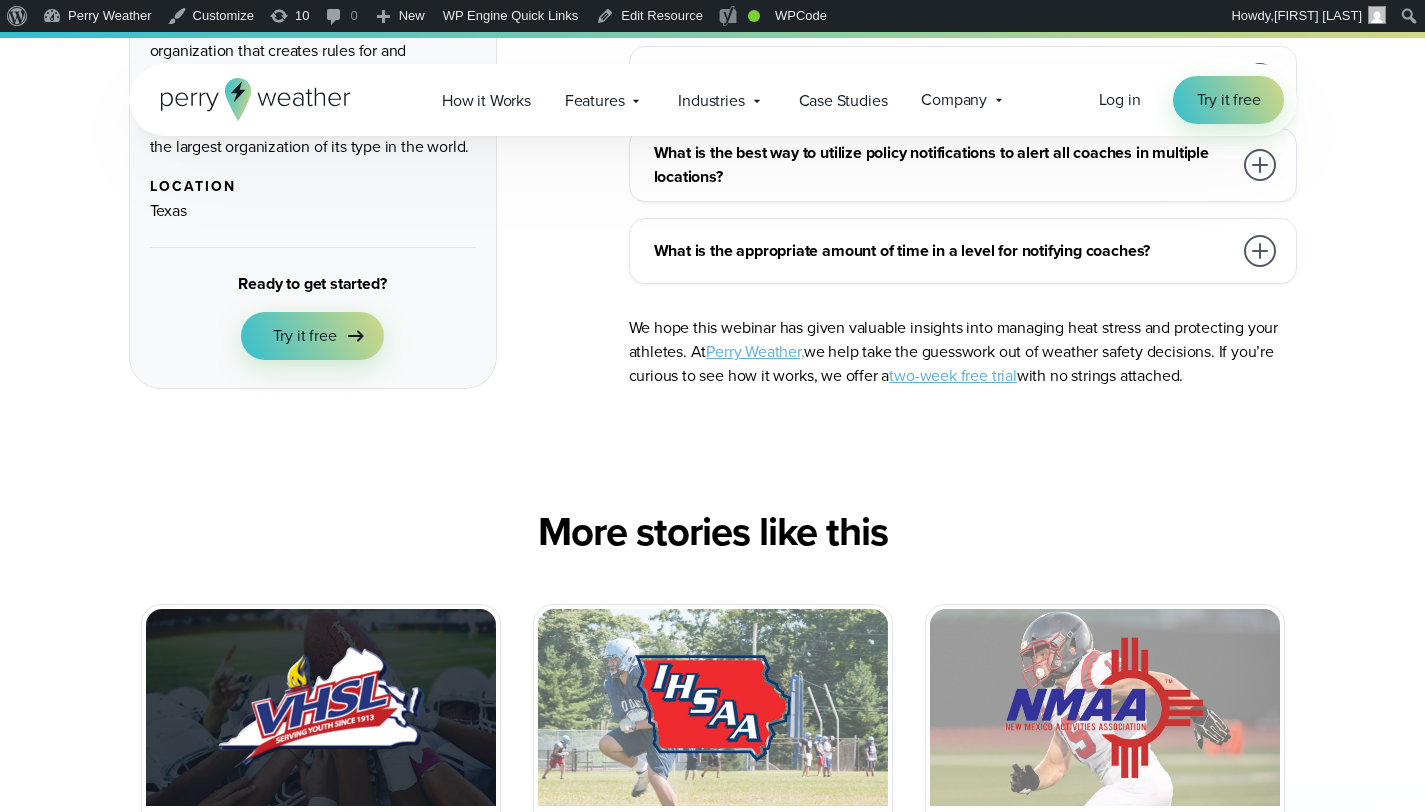 scroll, scrollTop: 7889, scrollLeft: 0, axis: vertical 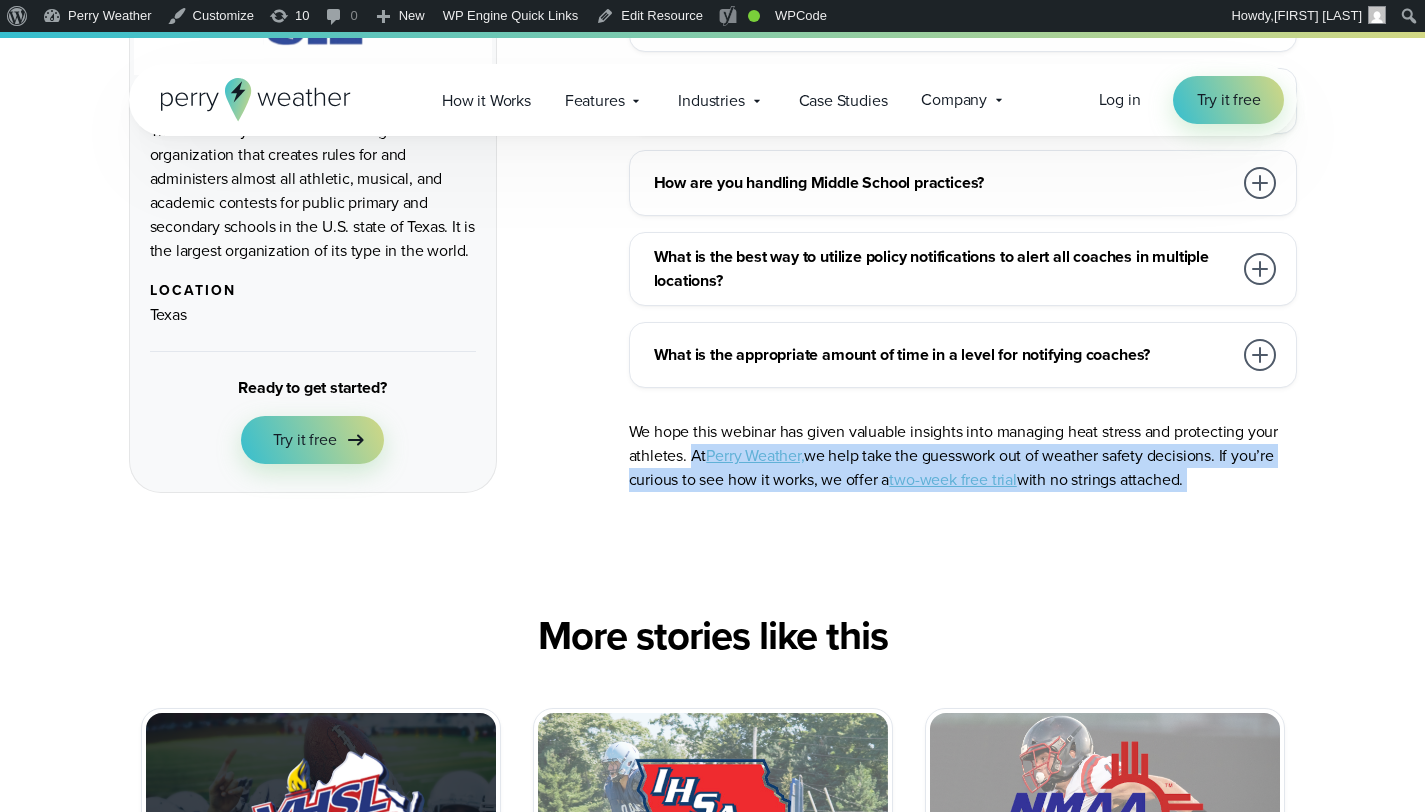 drag, startPoint x: 693, startPoint y: 454, endPoint x: 1233, endPoint y: 499, distance: 541.87177 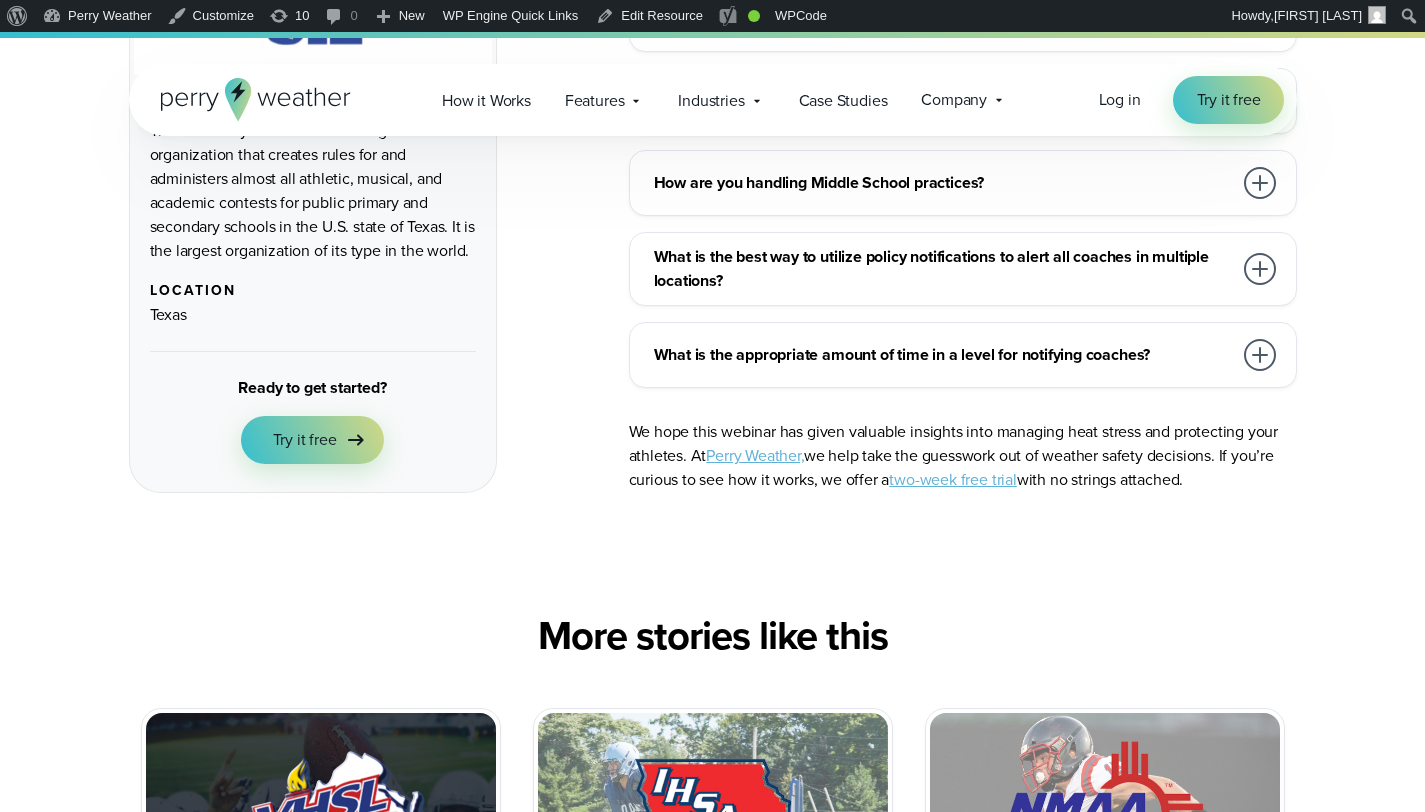 click on "We hope this webinar has given valuable insights into managing heat stress and protecting your athletes. At  Perry Weather,  we help take the guesswork out of weather safety decisions. If you’re curious to see how it works, we offer a  two-week free trial  with no strings attached." at bounding box center [963, 456] 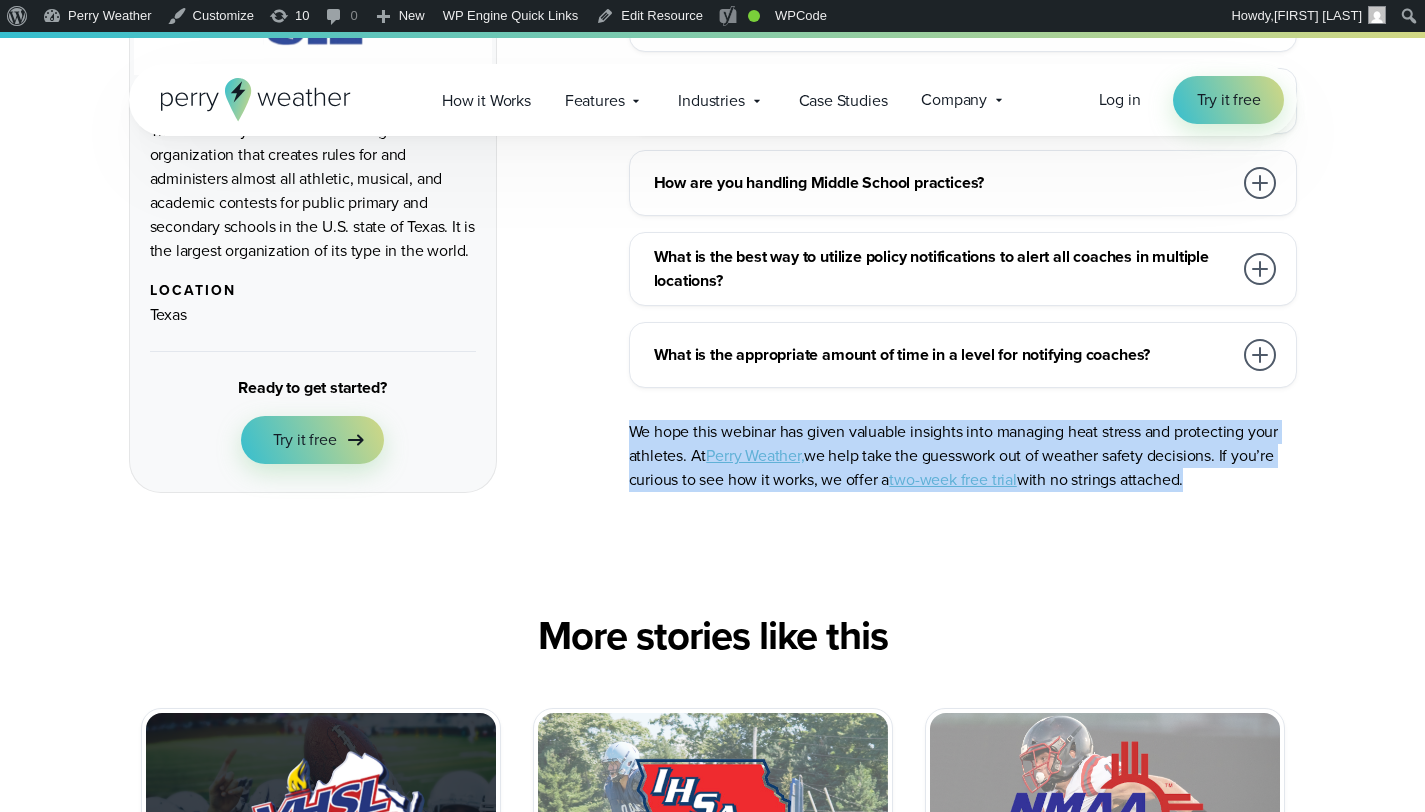 drag, startPoint x: 637, startPoint y: 433, endPoint x: 1202, endPoint y: 484, distance: 567.2971 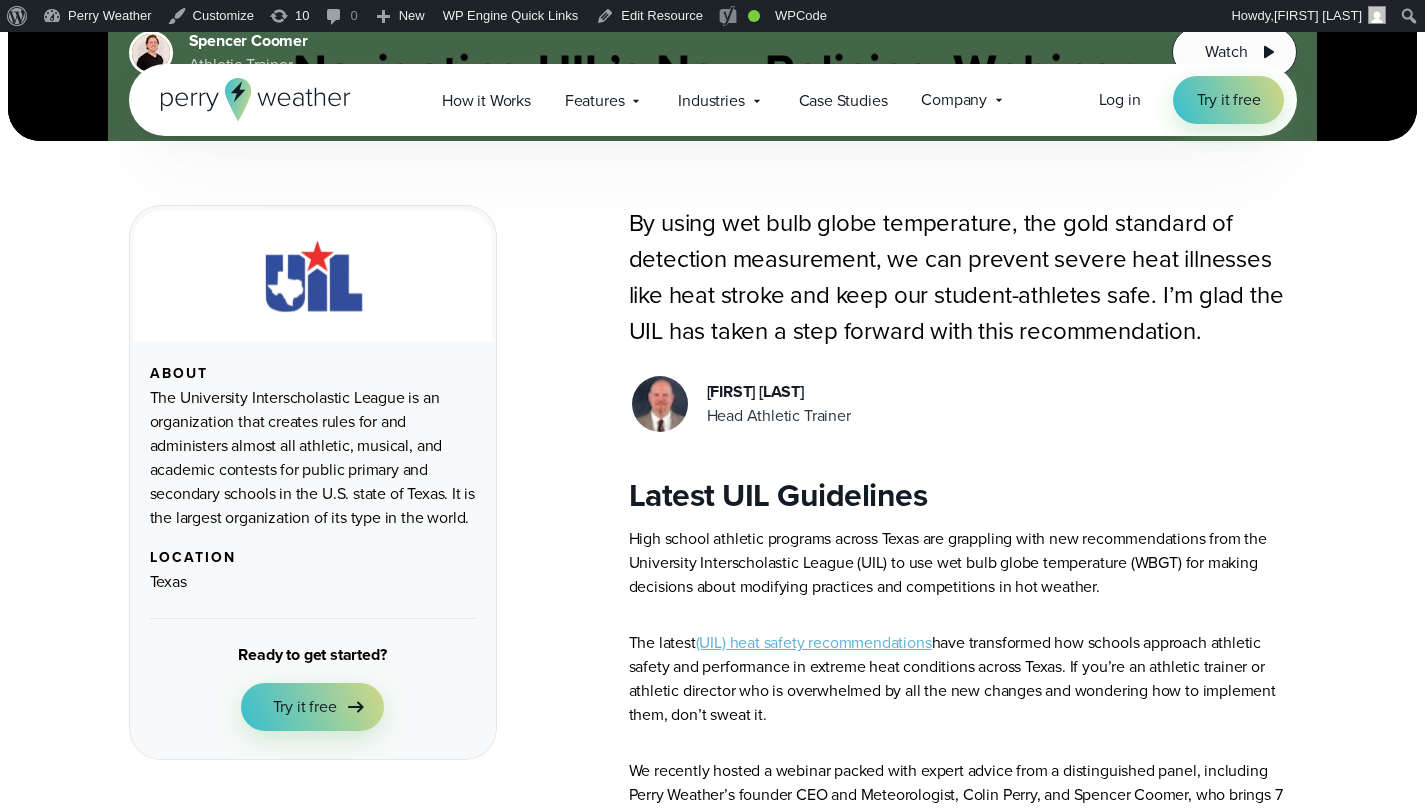 scroll, scrollTop: 339, scrollLeft: 0, axis: vertical 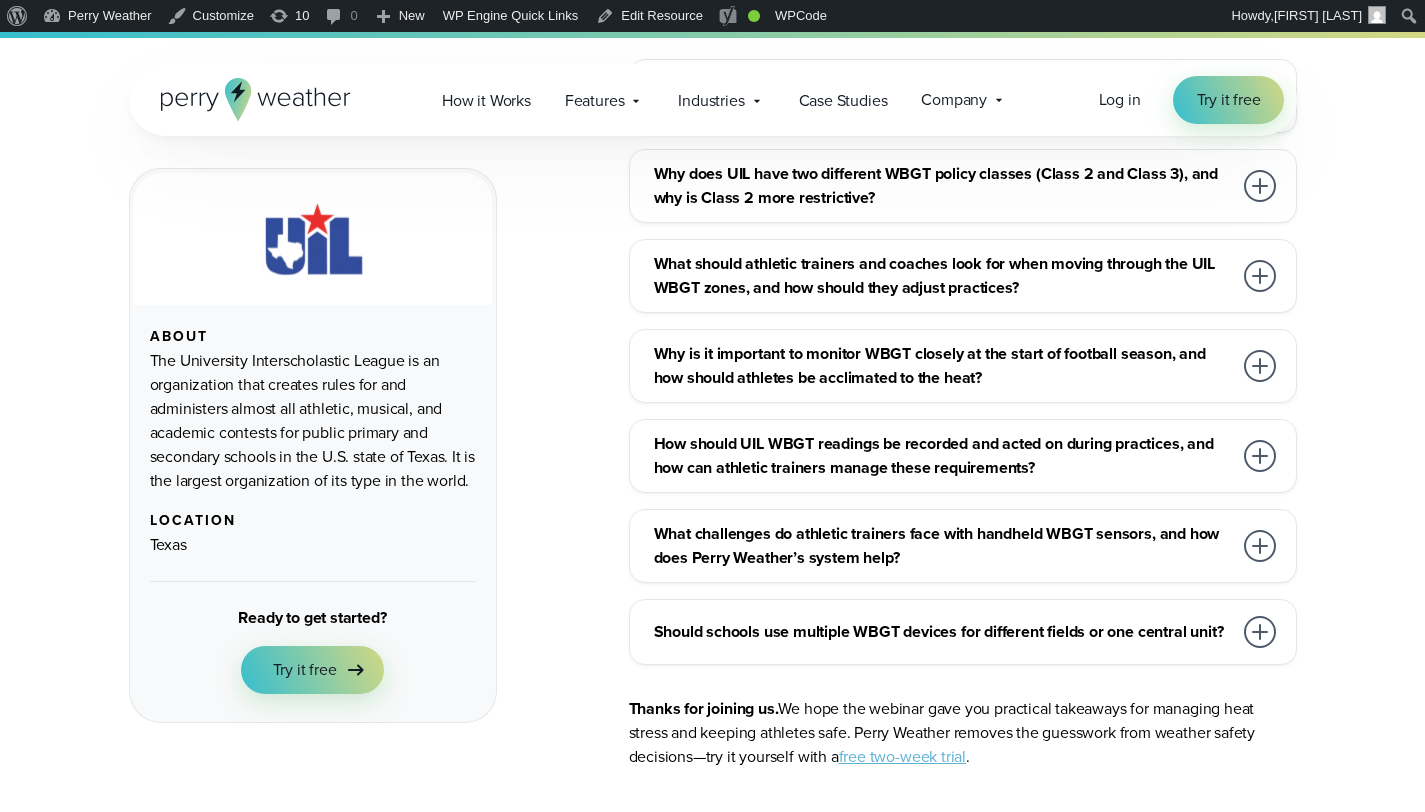 click at bounding box center [1260, 632] 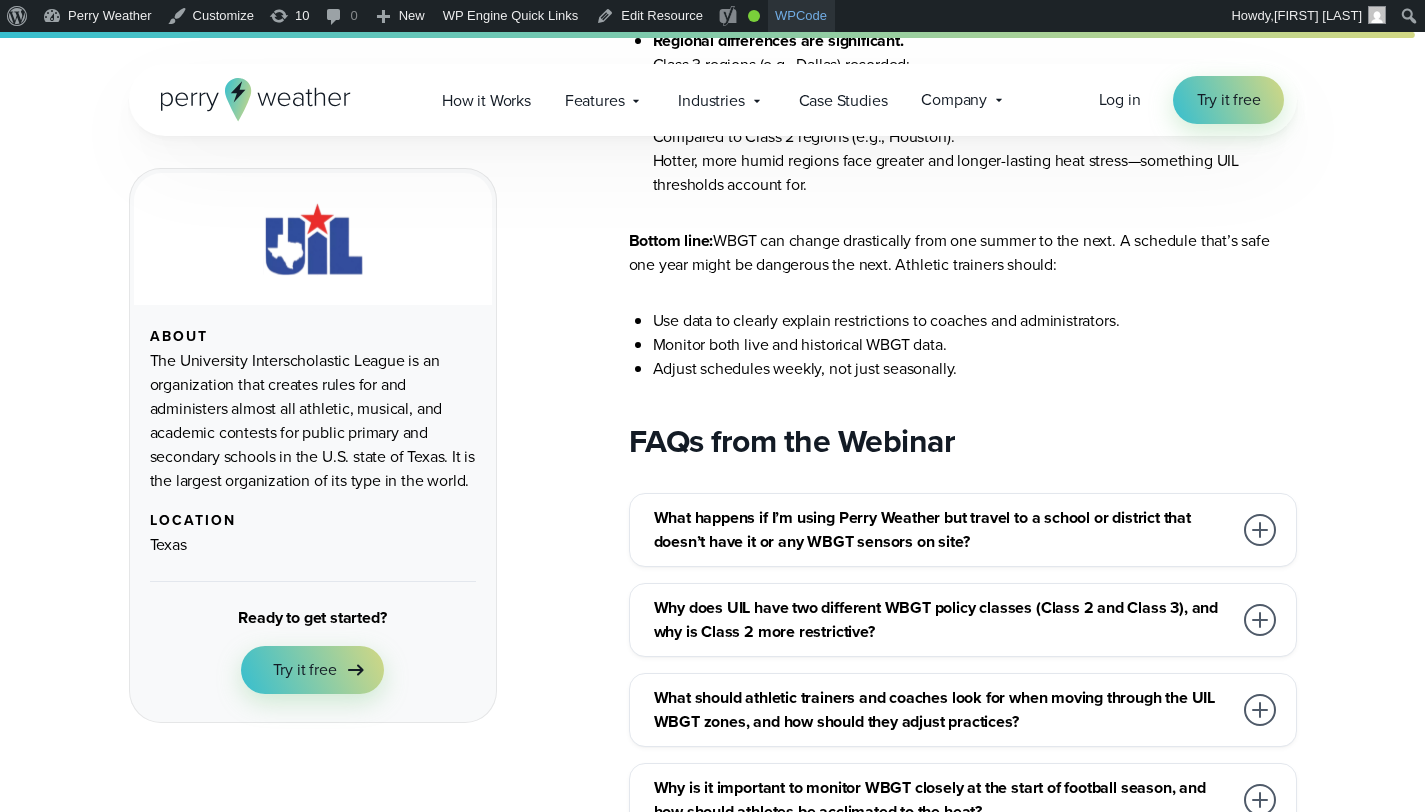 scroll, scrollTop: 5626, scrollLeft: 0, axis: vertical 